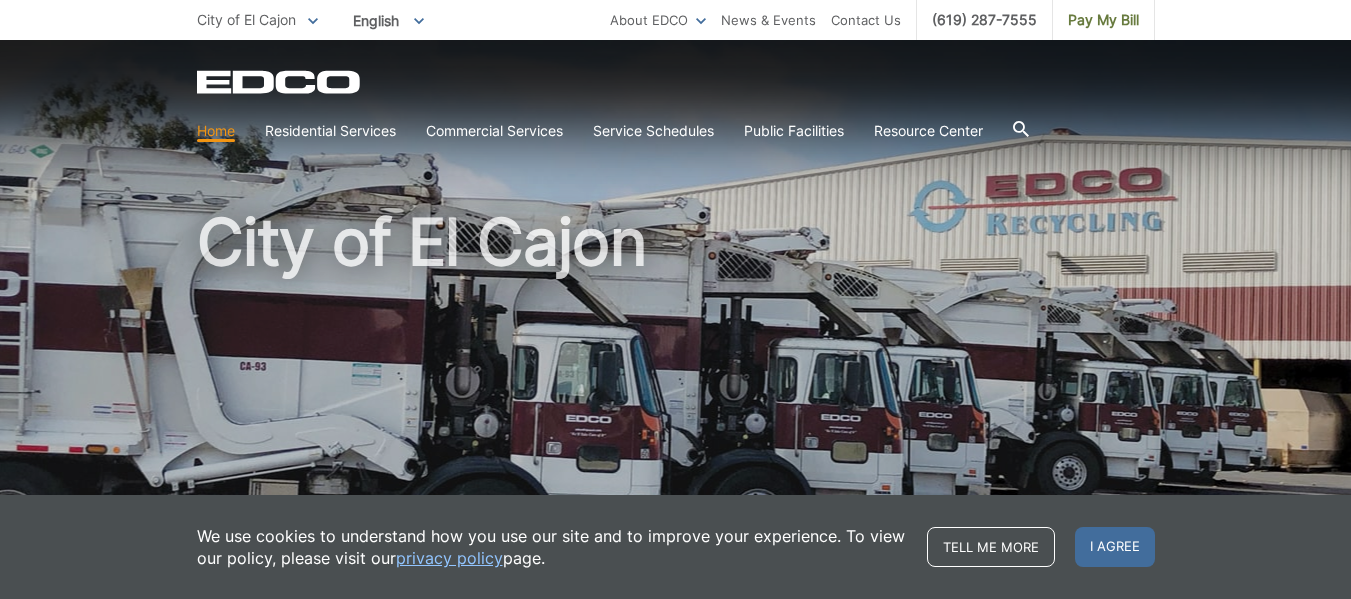 scroll, scrollTop: 0, scrollLeft: 0, axis: both 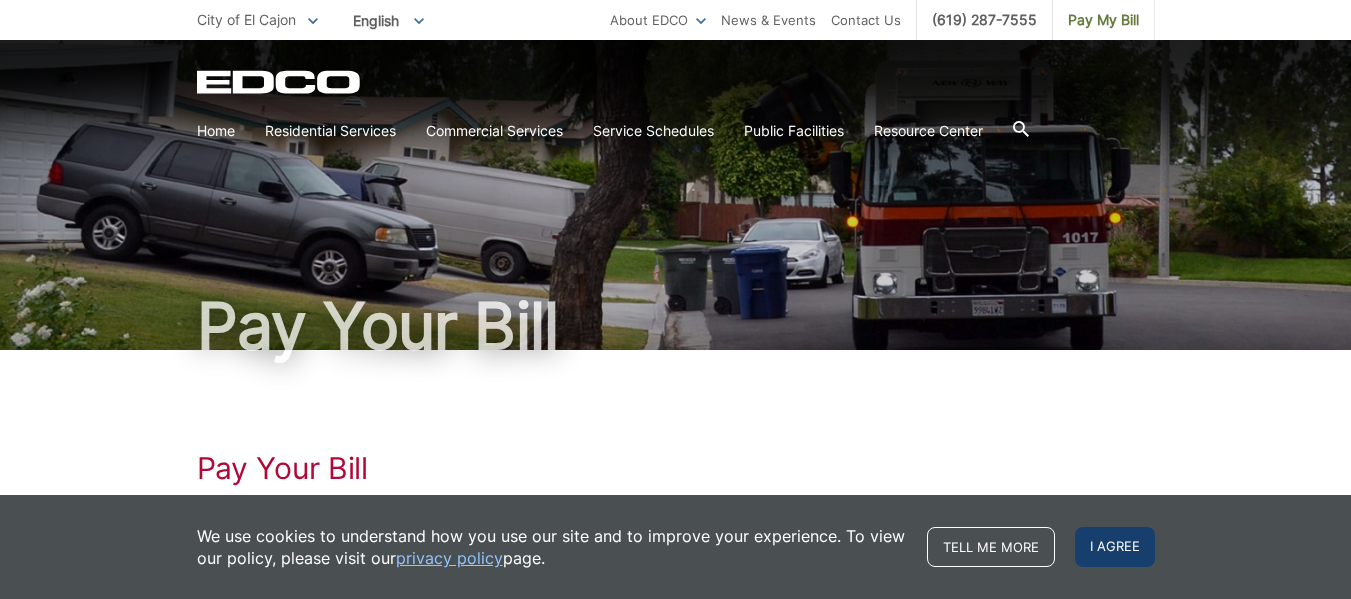 click on "I agree" at bounding box center (1115, 547) 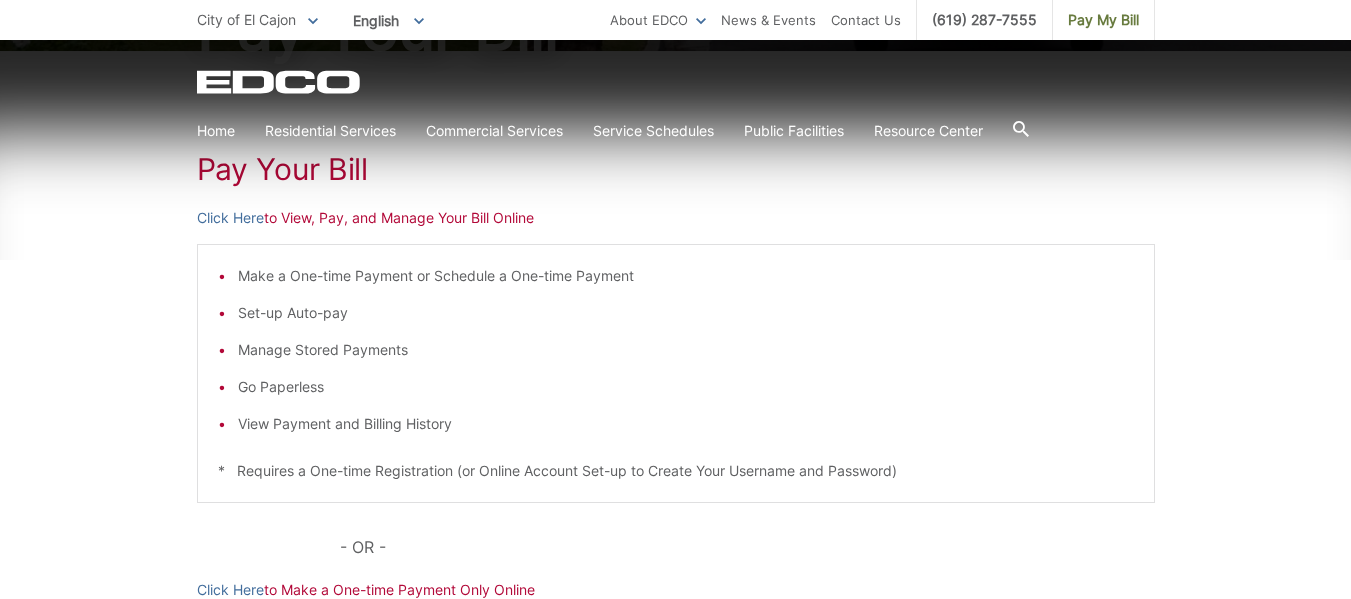 scroll, scrollTop: 300, scrollLeft: 0, axis: vertical 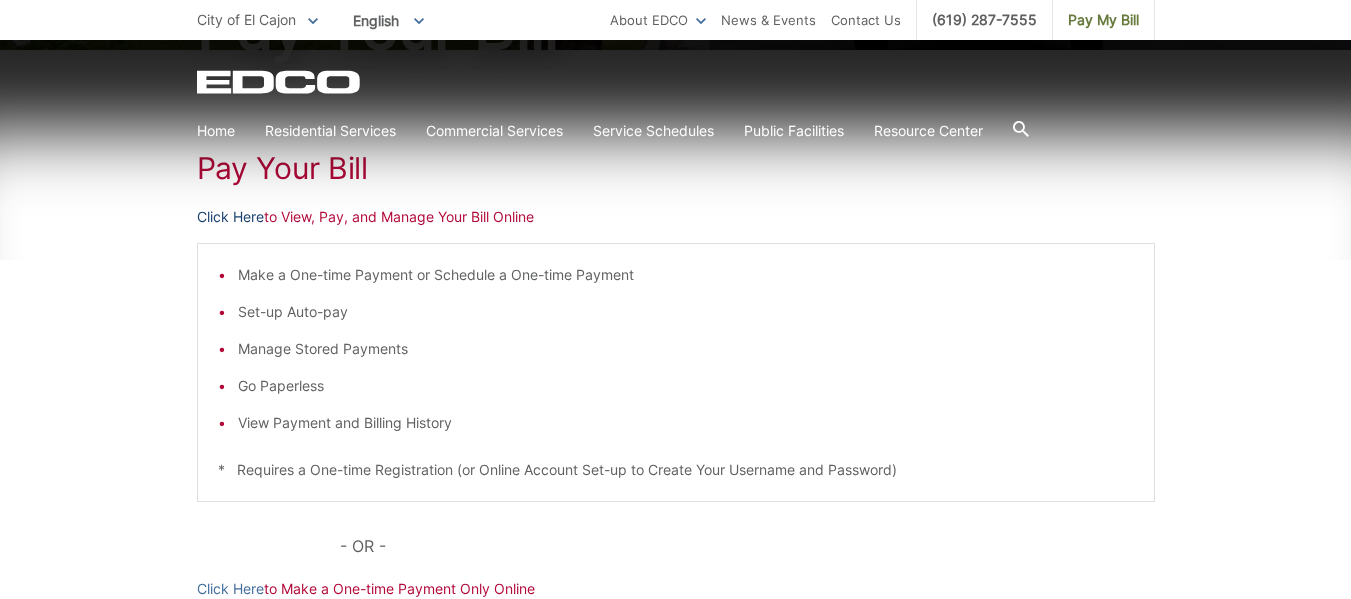 click on "Click Here" at bounding box center (230, 217) 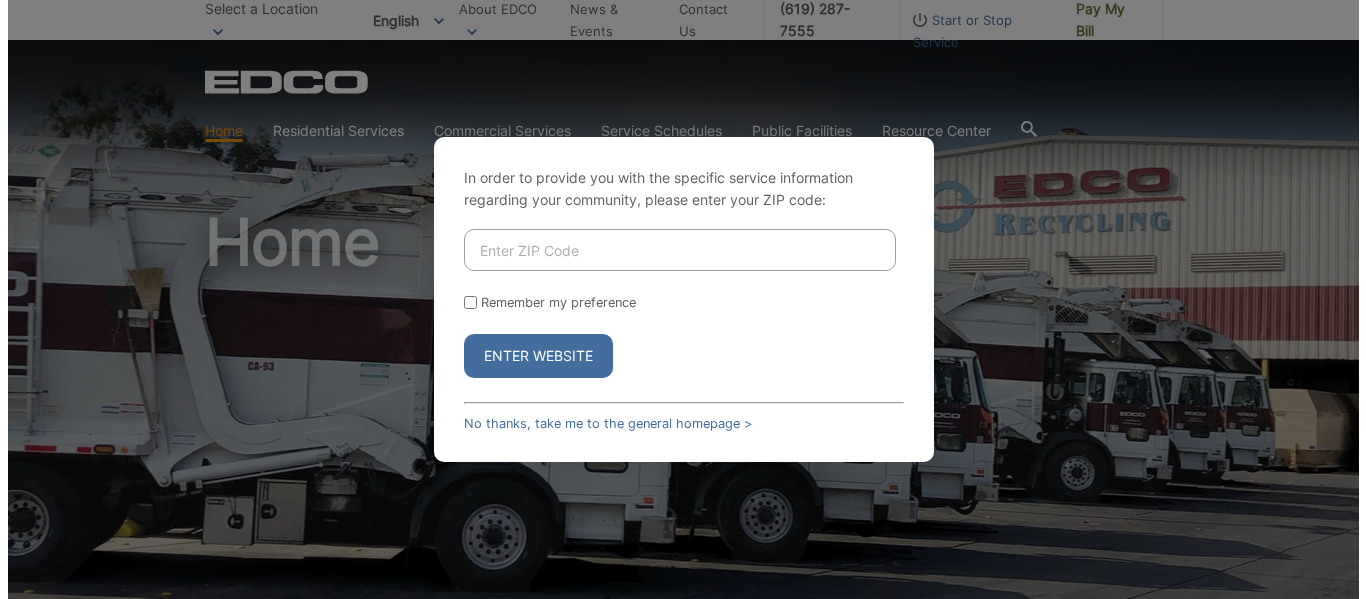scroll, scrollTop: 0, scrollLeft: 0, axis: both 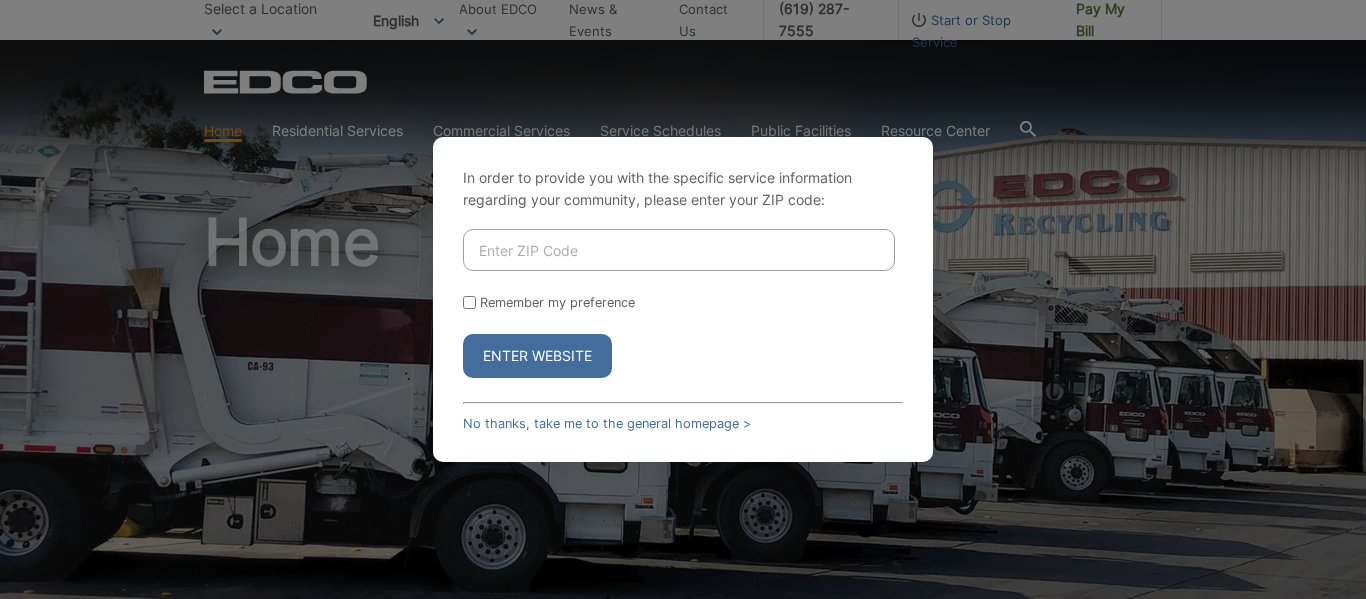 click on "In order to provide you with the specific service information regarding your community, please enter your ZIP code:
Remember my preference
Enter Website
No thanks, take me to the general homepage >
In order to provide you with the specific service information regarding your community, please select a region:
Remember my preference
Enter Website
No thanks, take me to the general homepage >
In order to provide you with the specific service information regarding your community, please enter your address:
Go
Remember my preference" at bounding box center [683, 299] 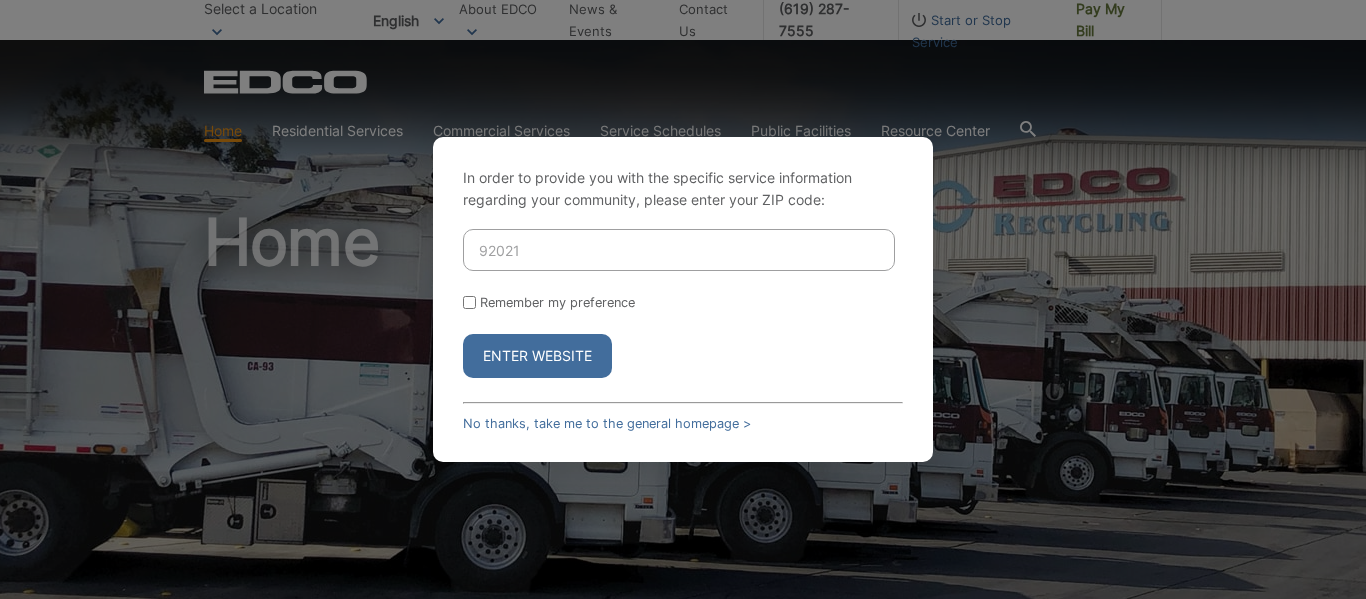 type on "92021" 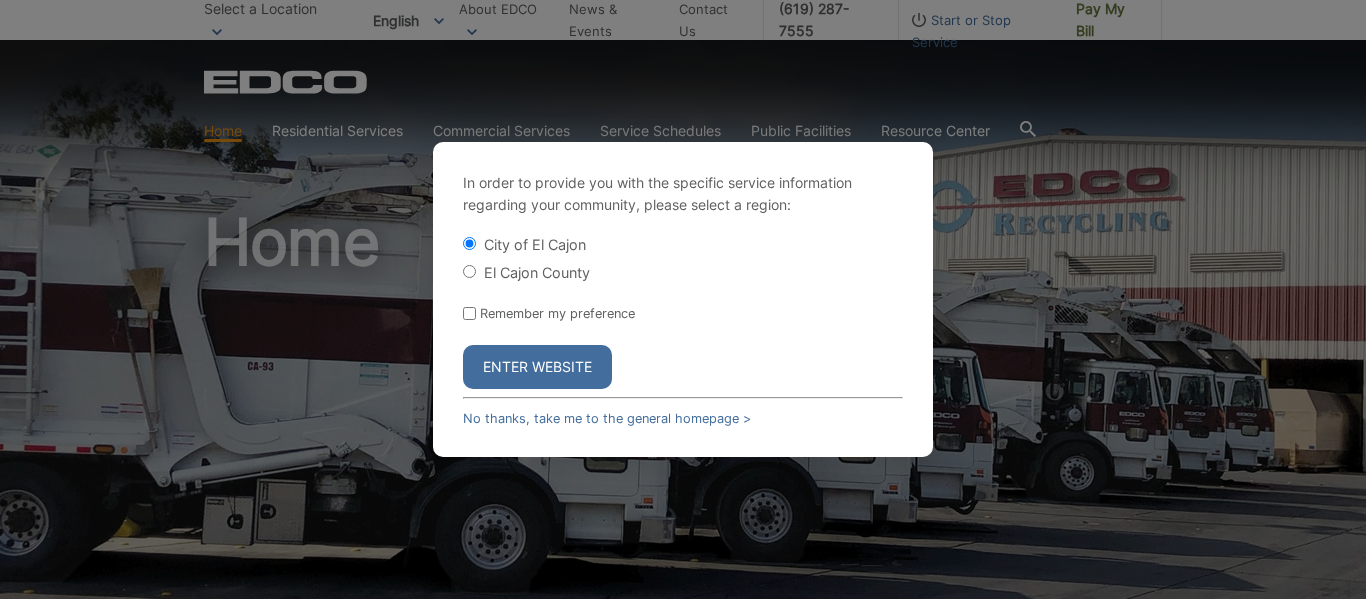 click on "Enter Website" at bounding box center [537, 367] 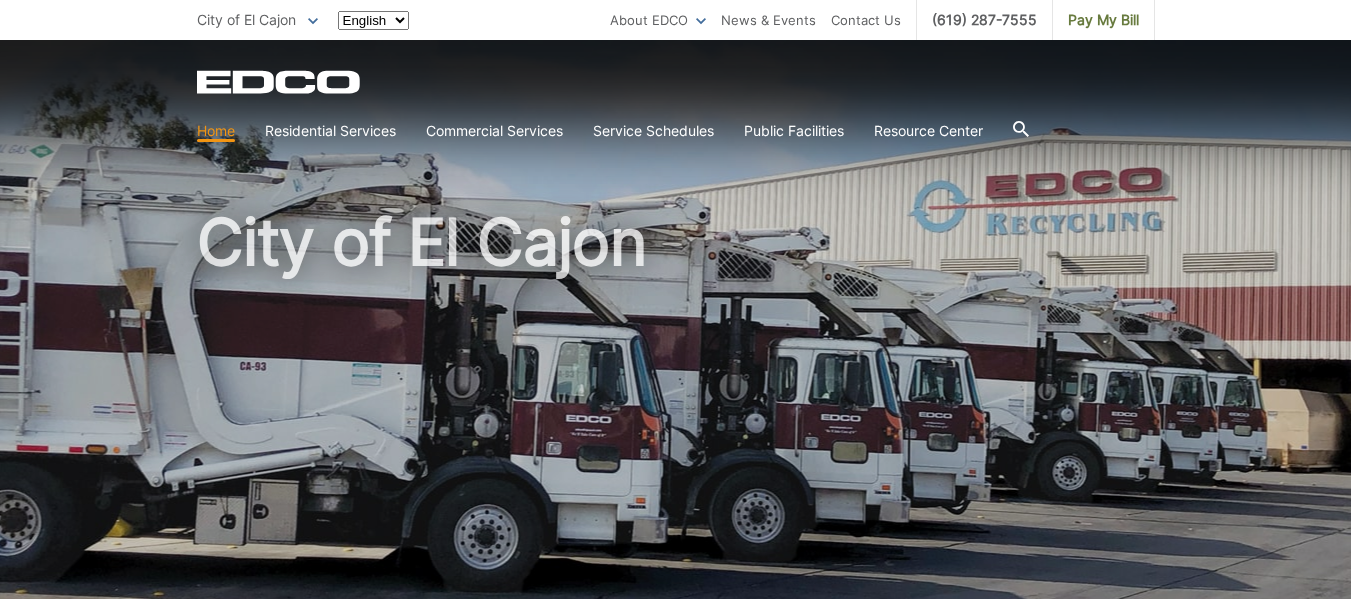 scroll, scrollTop: 0, scrollLeft: 0, axis: both 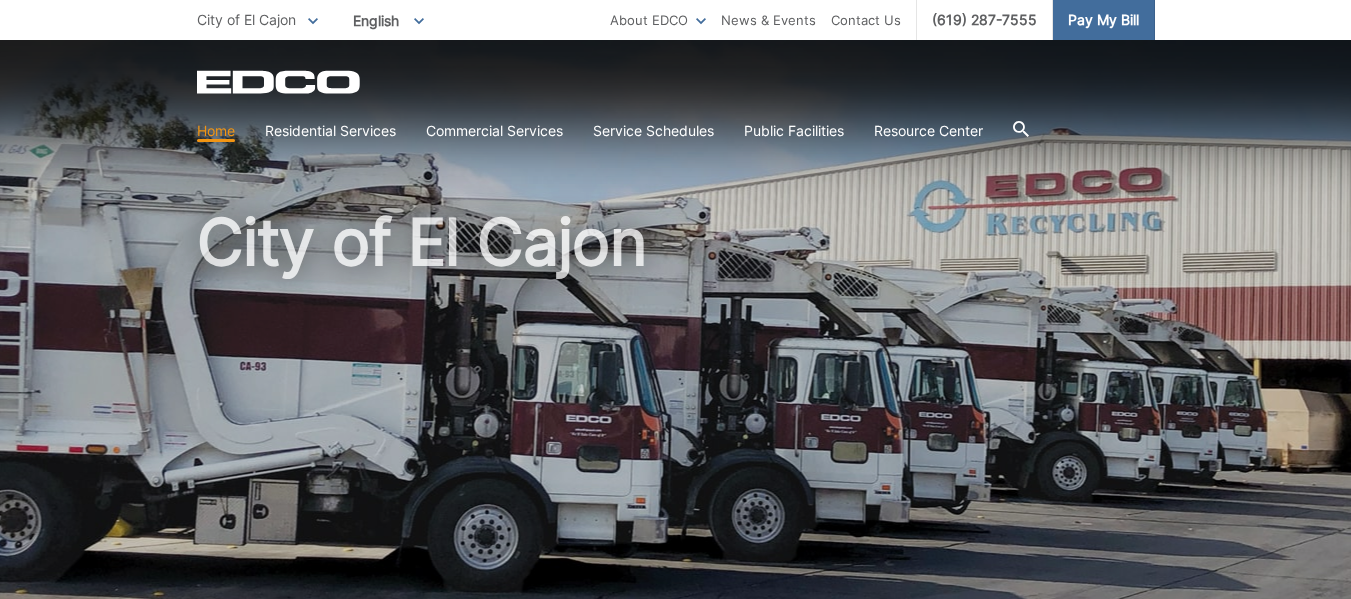 click on "Pay My Bill" at bounding box center [1103, 20] 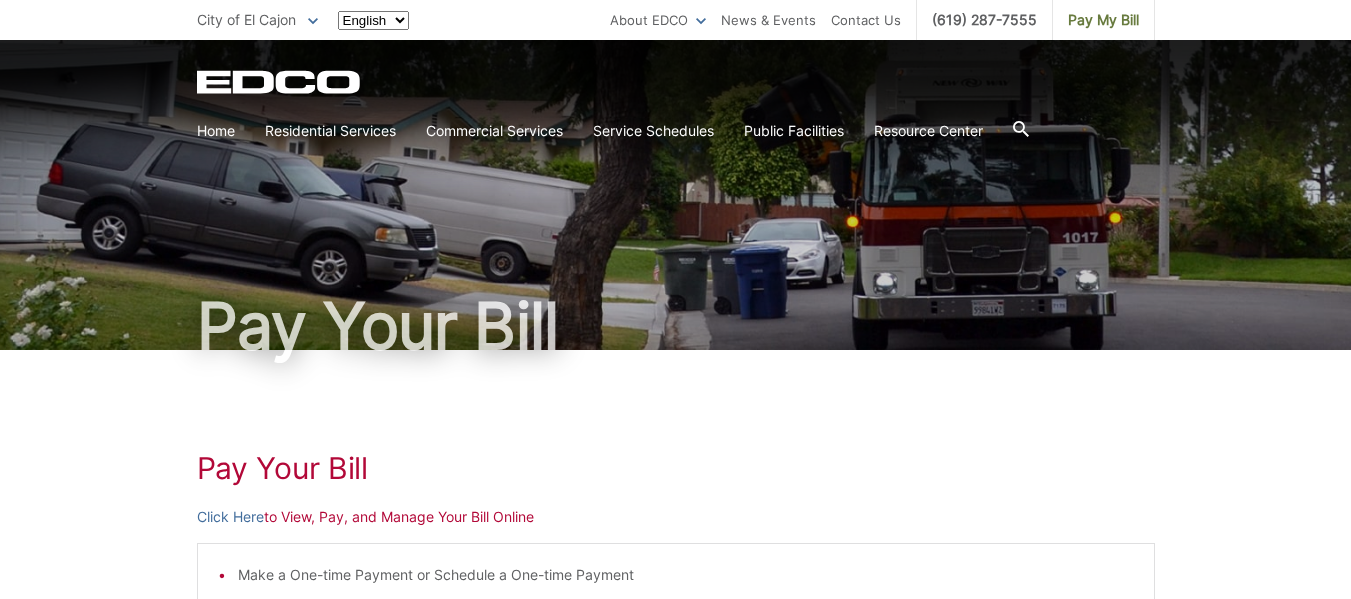 scroll, scrollTop: 0, scrollLeft: 0, axis: both 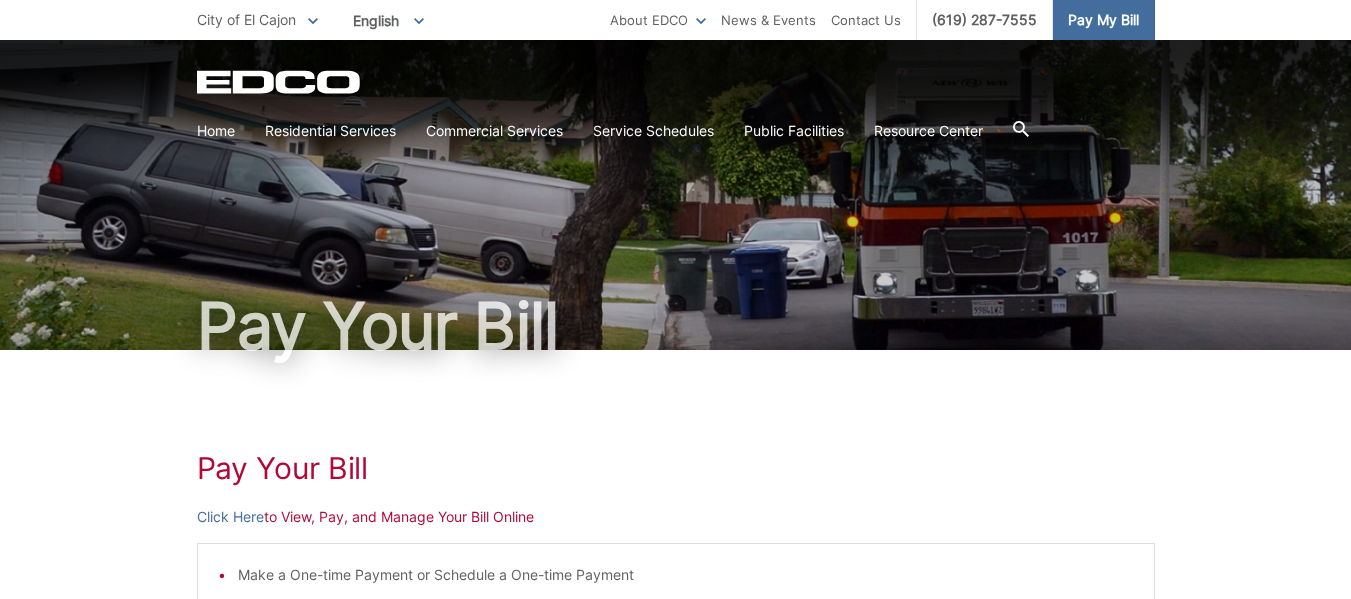 click on "Pay My Bill" at bounding box center [1103, 20] 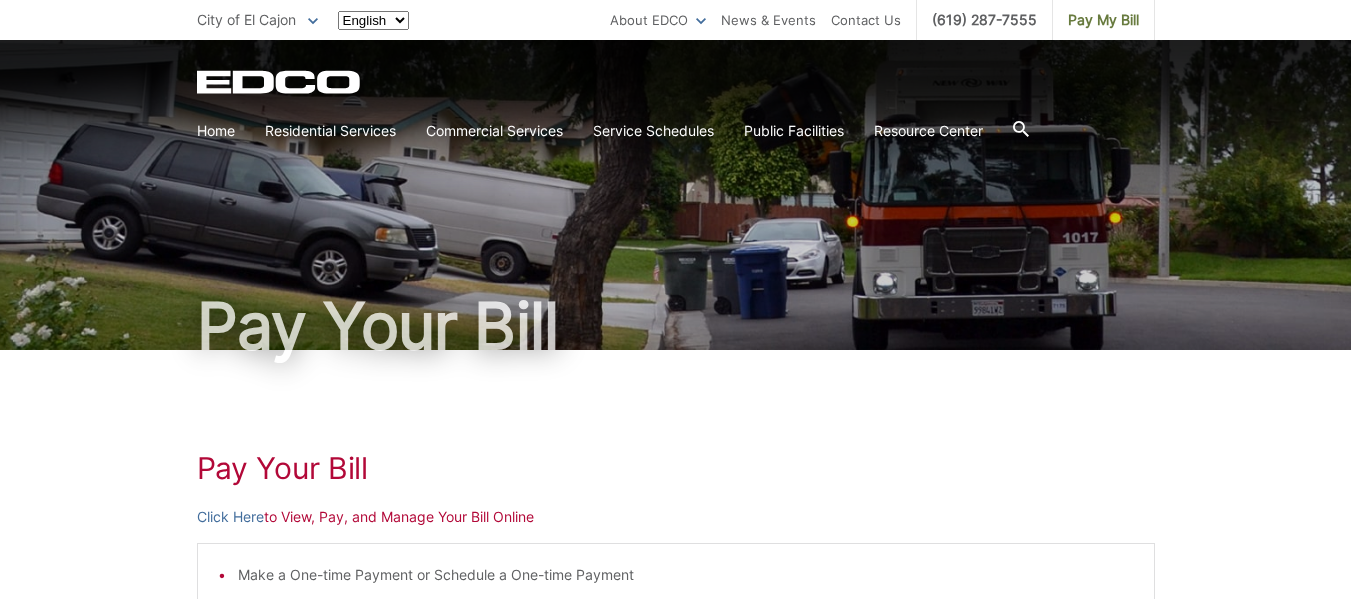 scroll, scrollTop: 0, scrollLeft: 0, axis: both 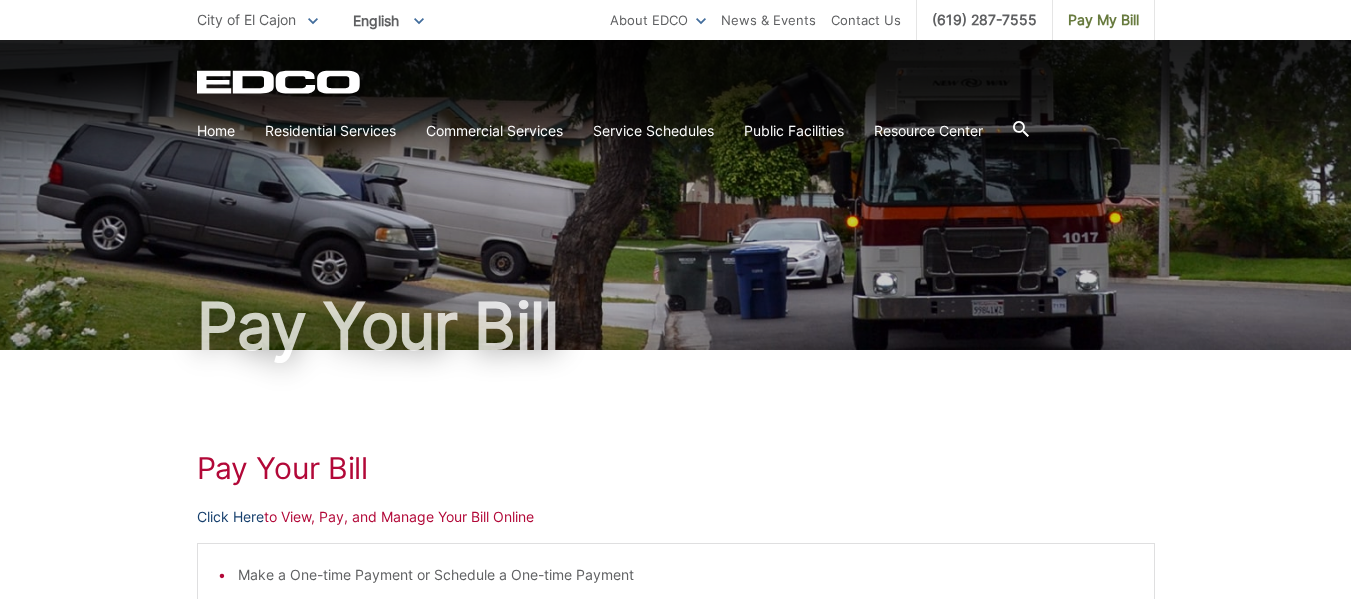 click on "Click Here" at bounding box center [230, 517] 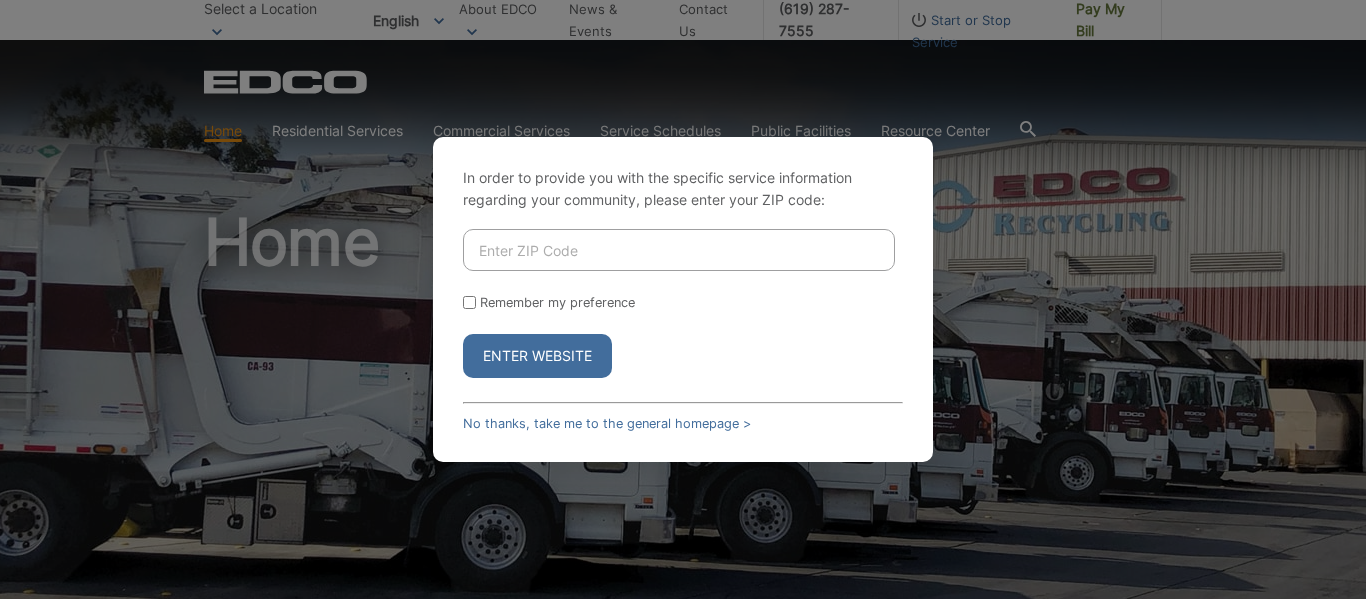 scroll, scrollTop: 0, scrollLeft: 0, axis: both 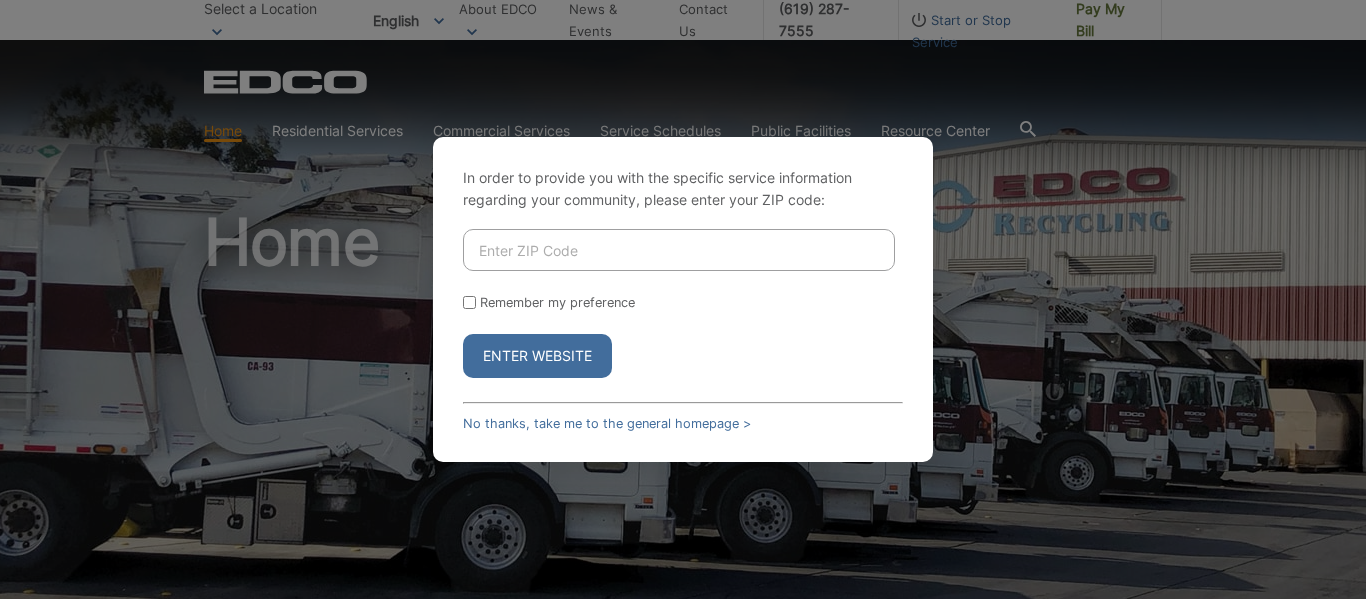 click at bounding box center (679, 250) 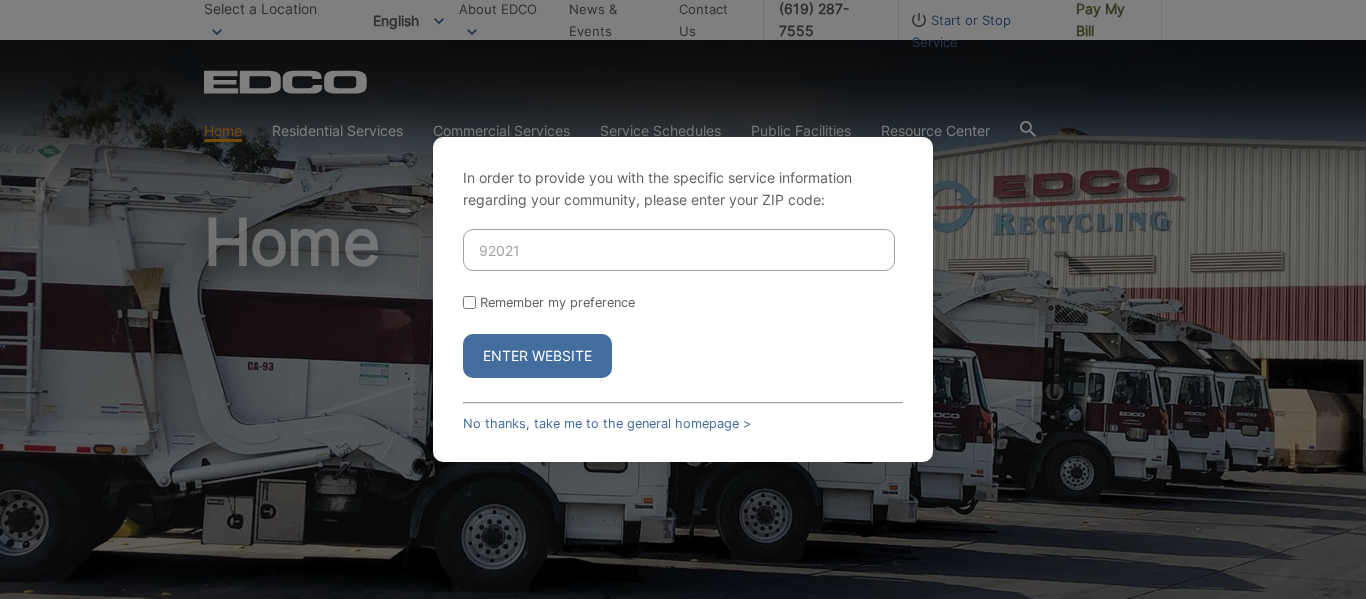 type on "92021" 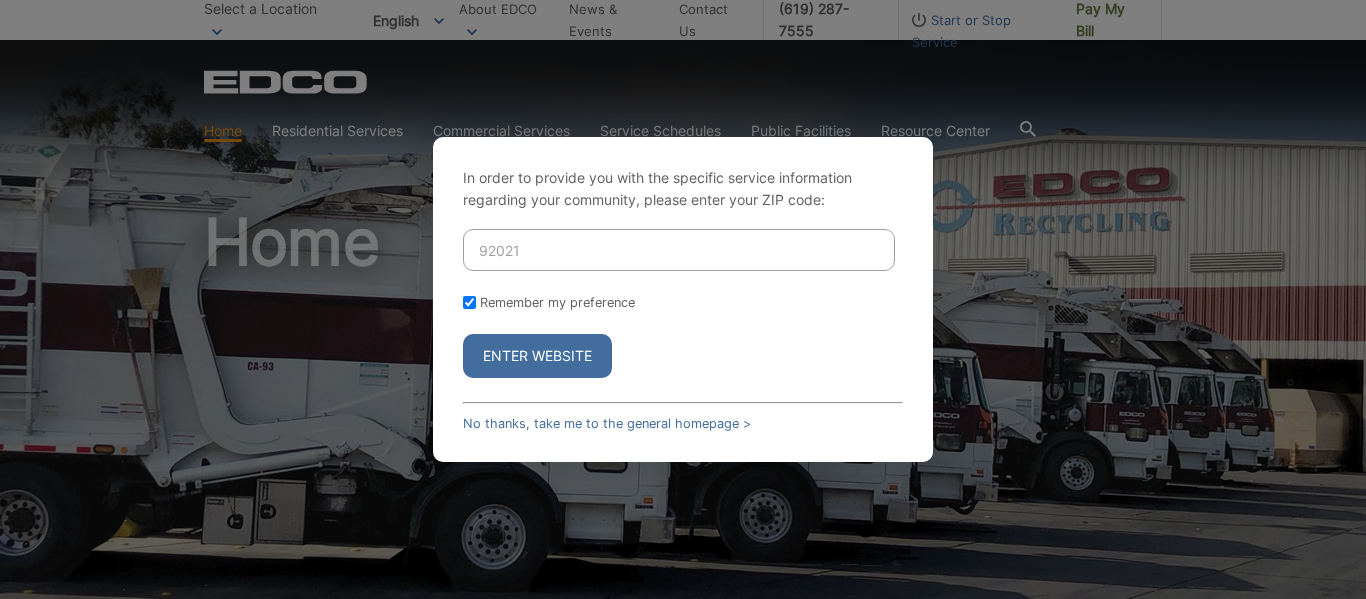 checkbox on "true" 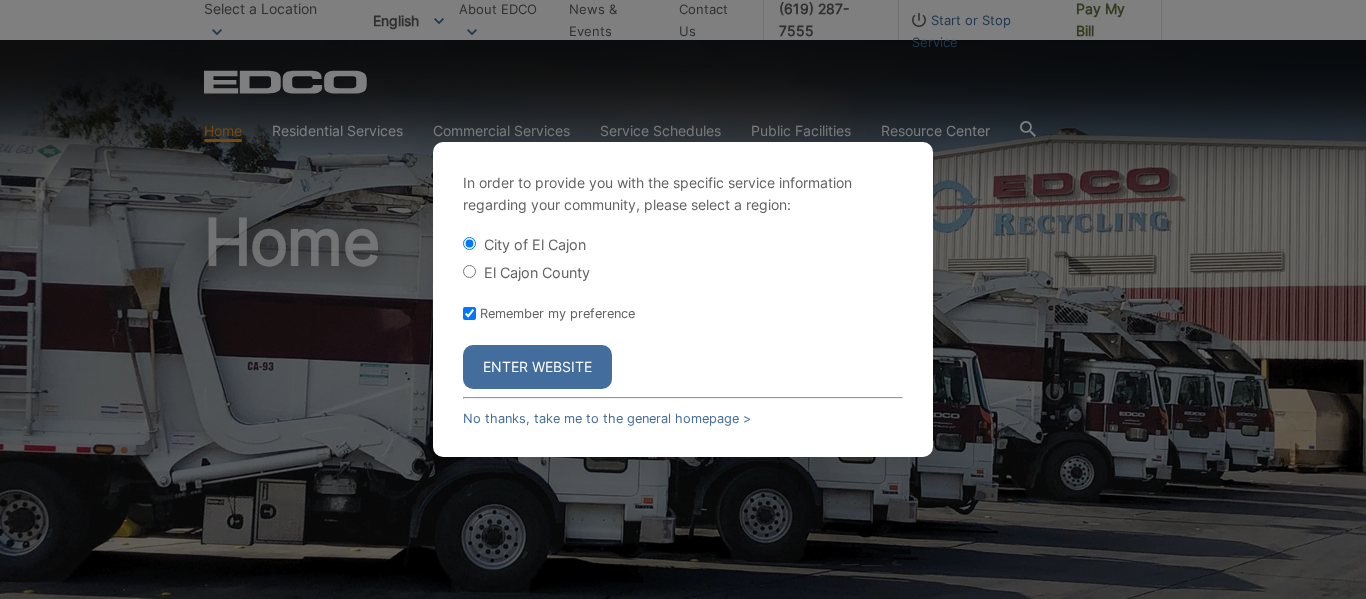 click on "El Cajon County" at bounding box center (469, 271) 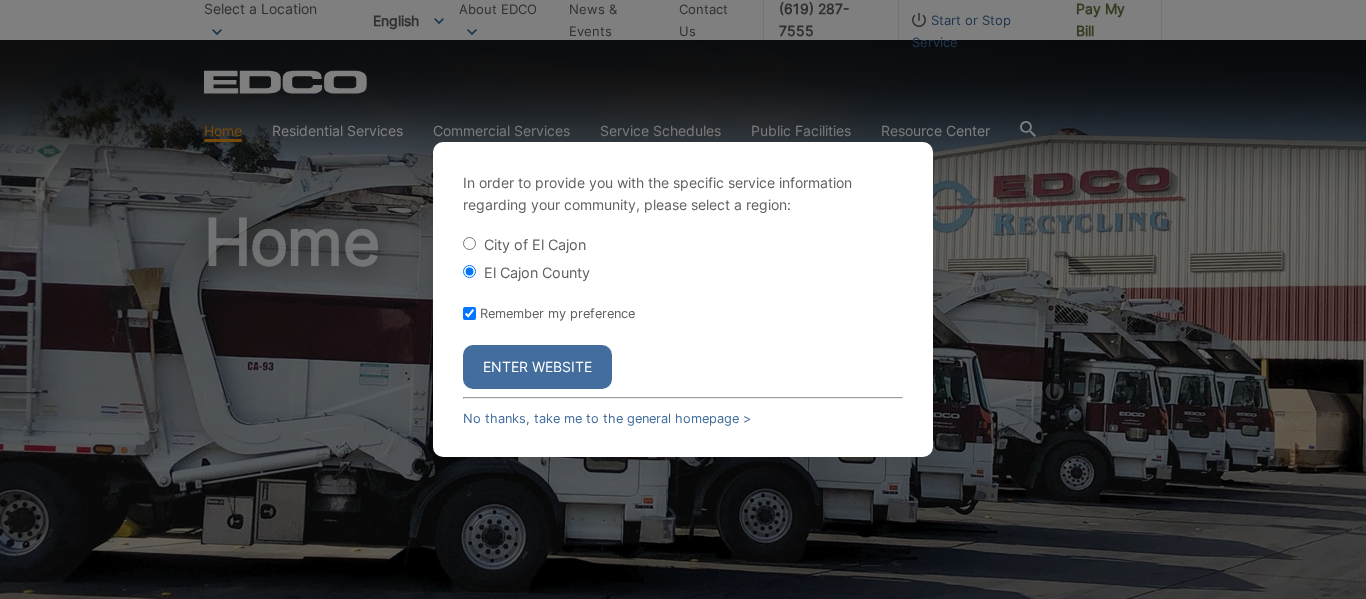 click on "Enter Website" at bounding box center (537, 367) 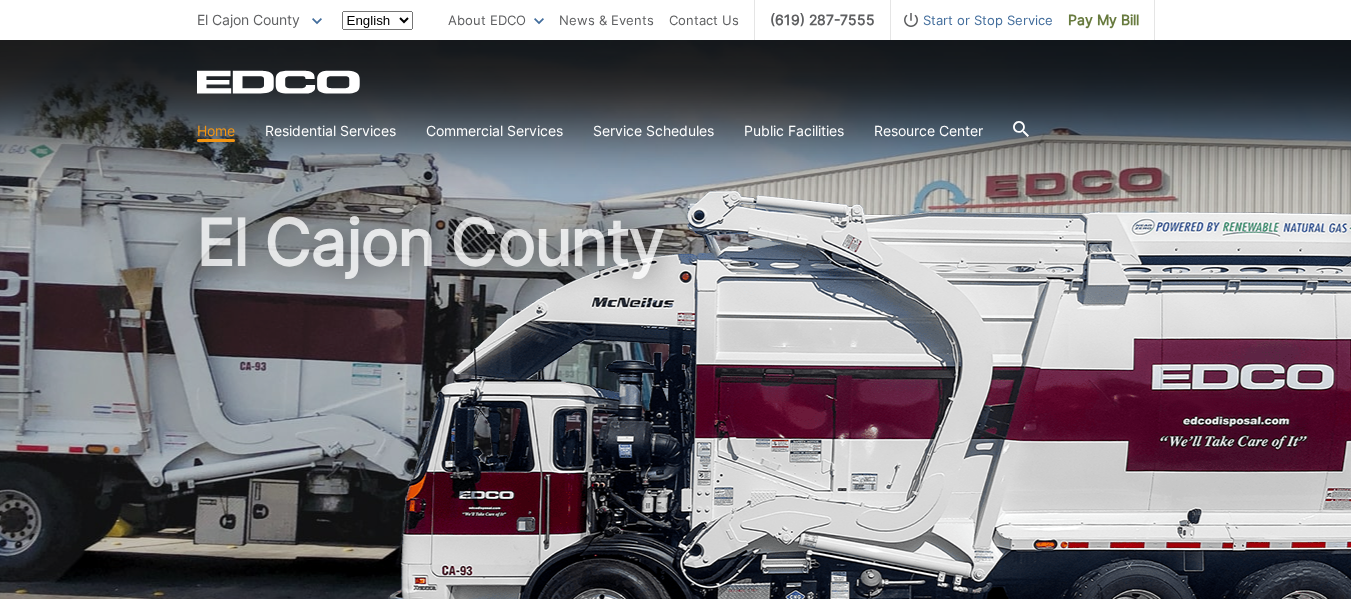scroll, scrollTop: 0, scrollLeft: 0, axis: both 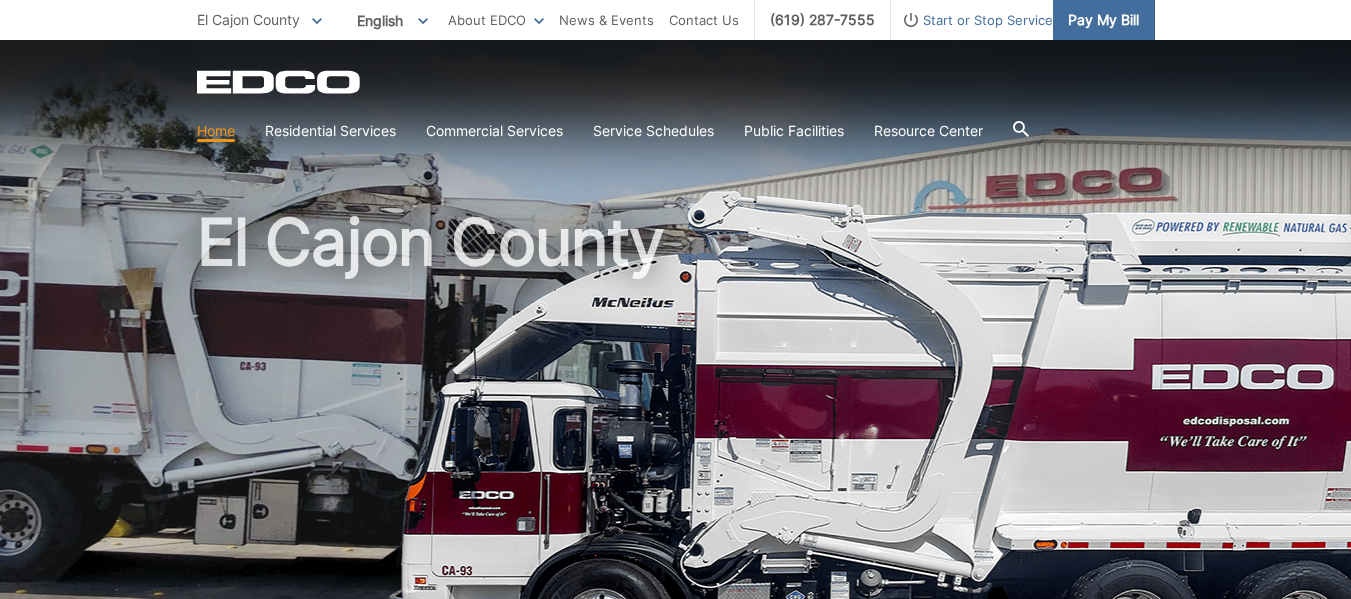 click on "Pay My Bill" at bounding box center (1103, 20) 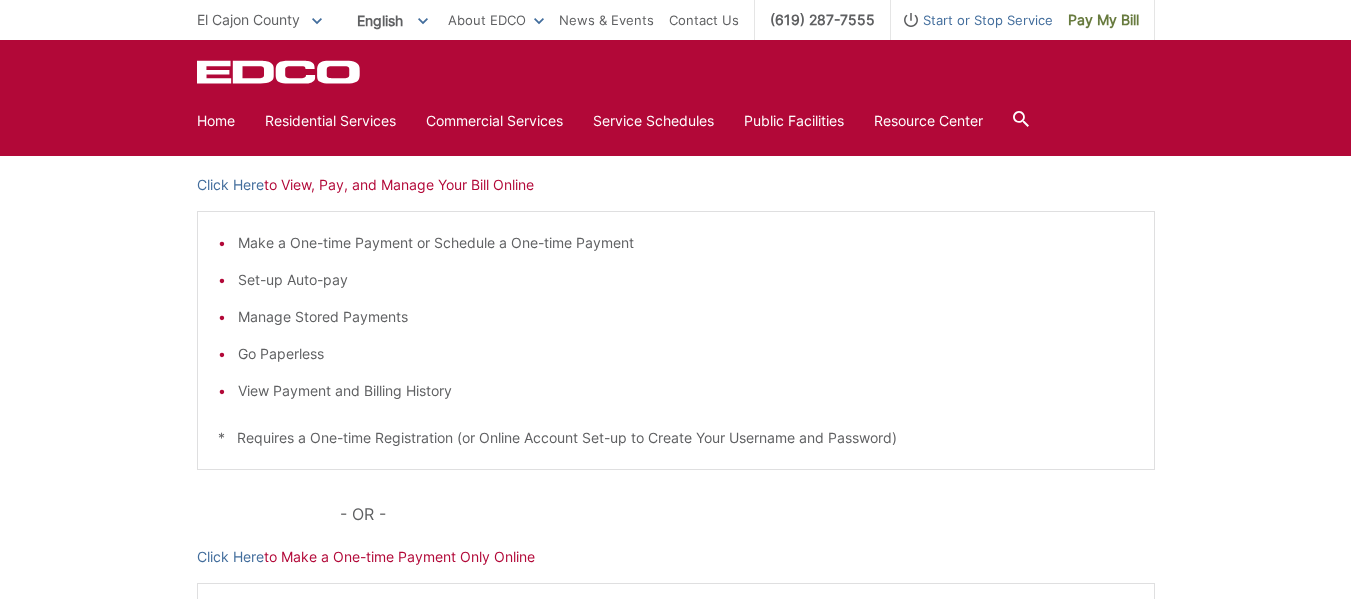 scroll, scrollTop: 300, scrollLeft: 0, axis: vertical 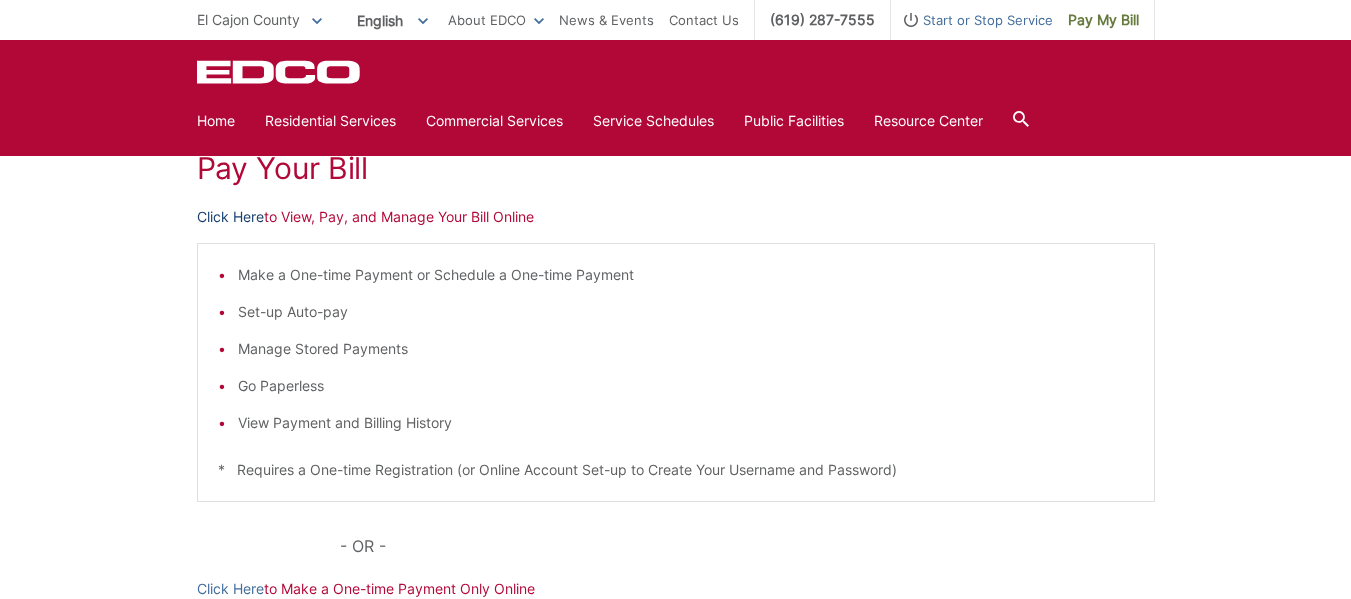 click on "Click Here" at bounding box center [230, 217] 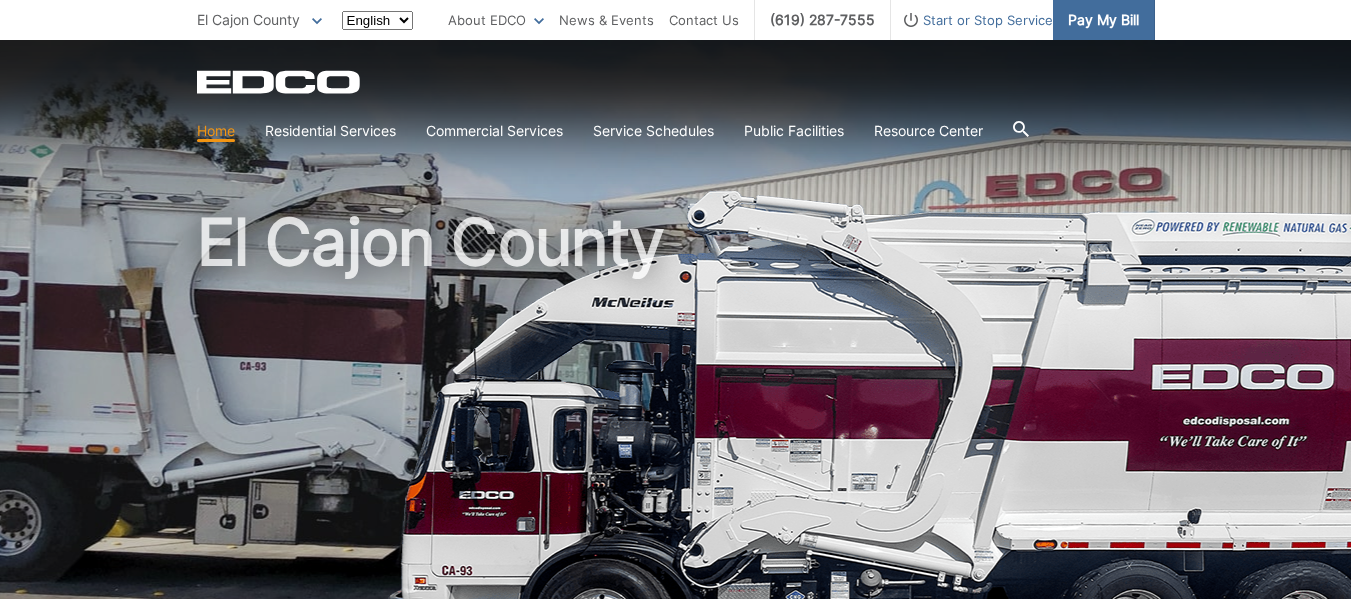 scroll, scrollTop: 0, scrollLeft: 0, axis: both 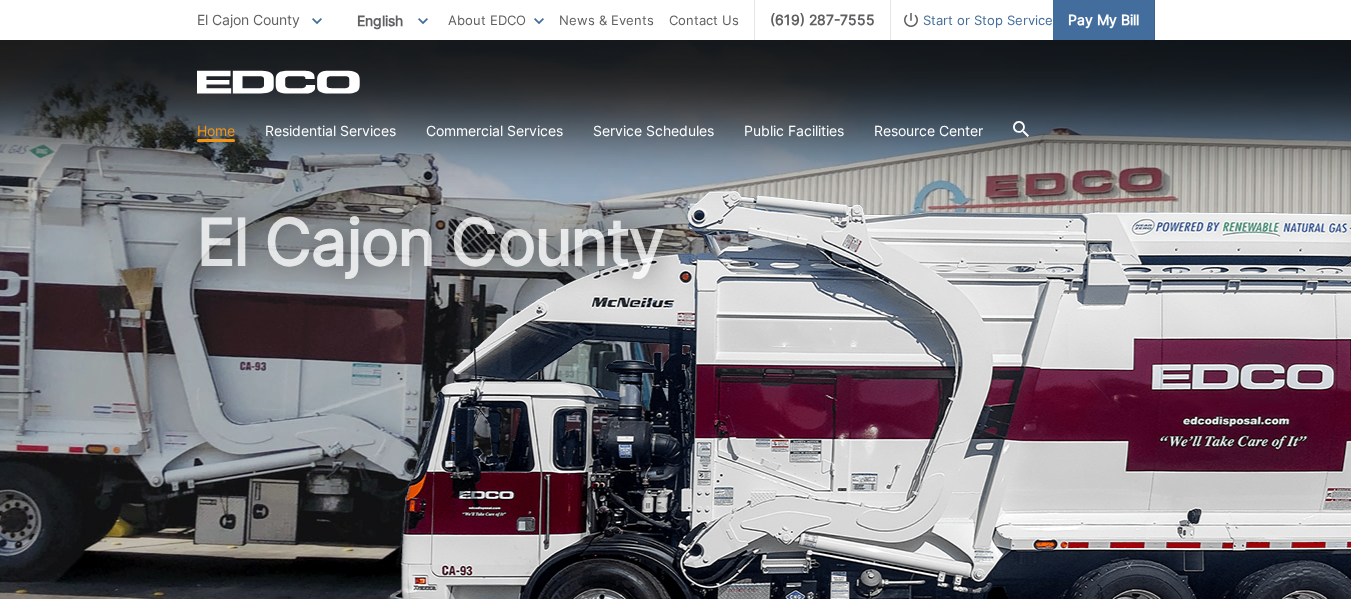 click on "Pay My Bill" at bounding box center [1103, 20] 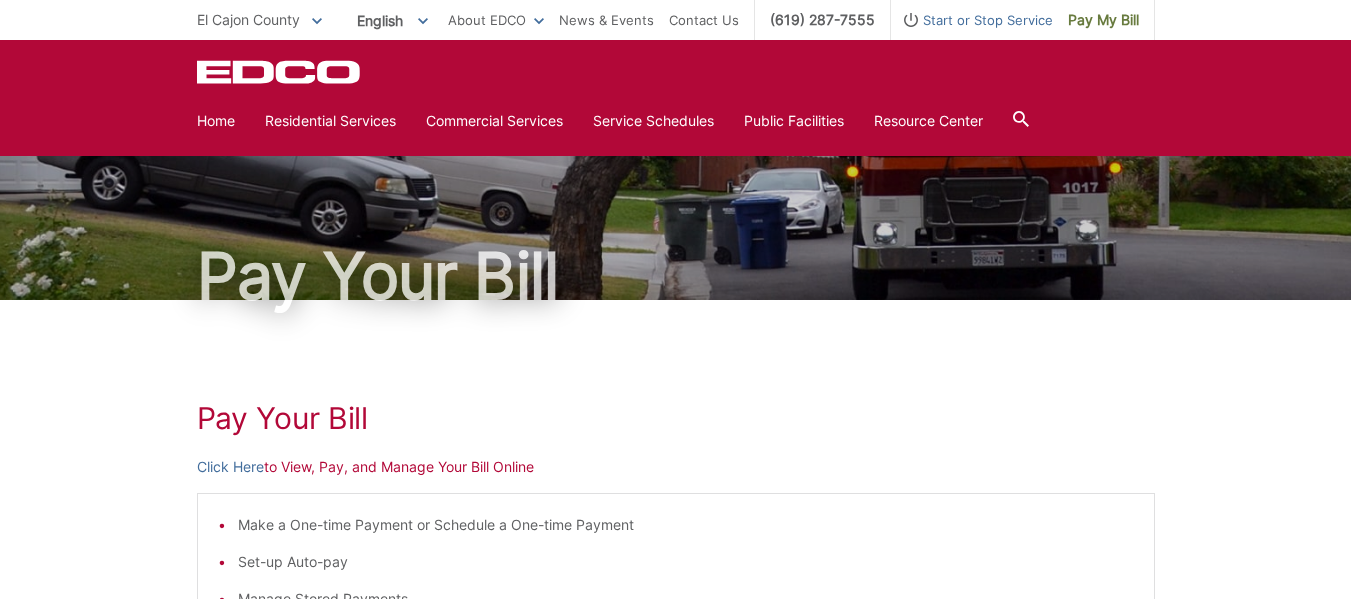 scroll, scrollTop: 0, scrollLeft: 0, axis: both 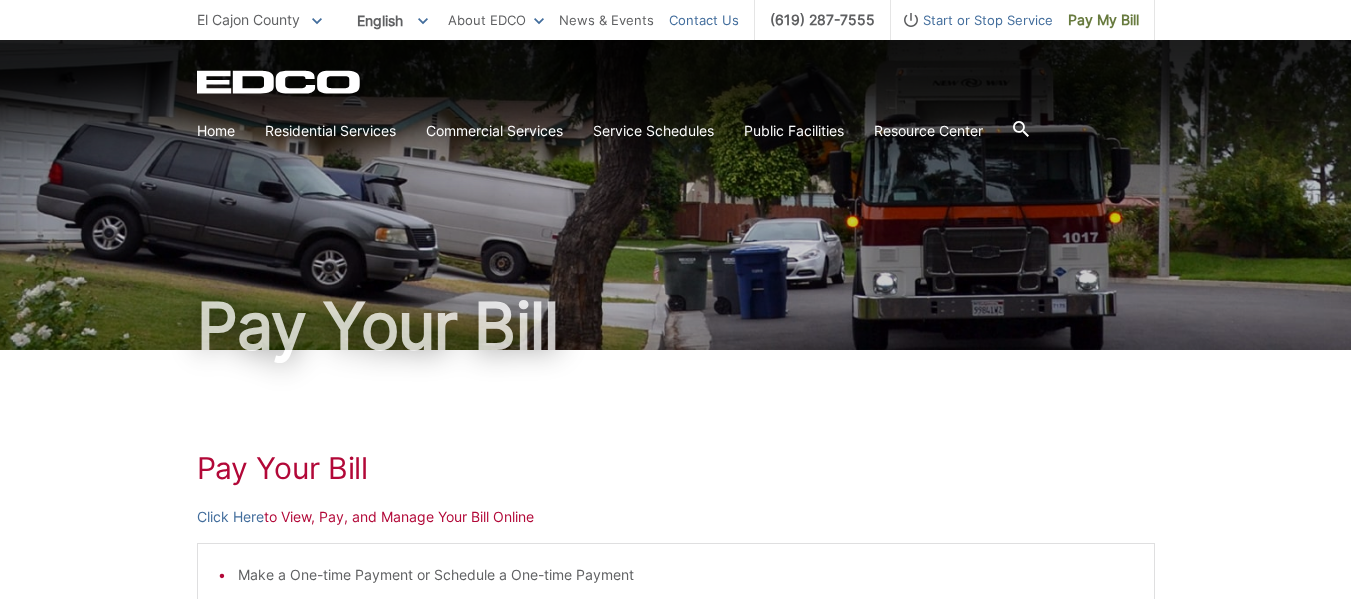 click on "Contact Us" at bounding box center (704, 20) 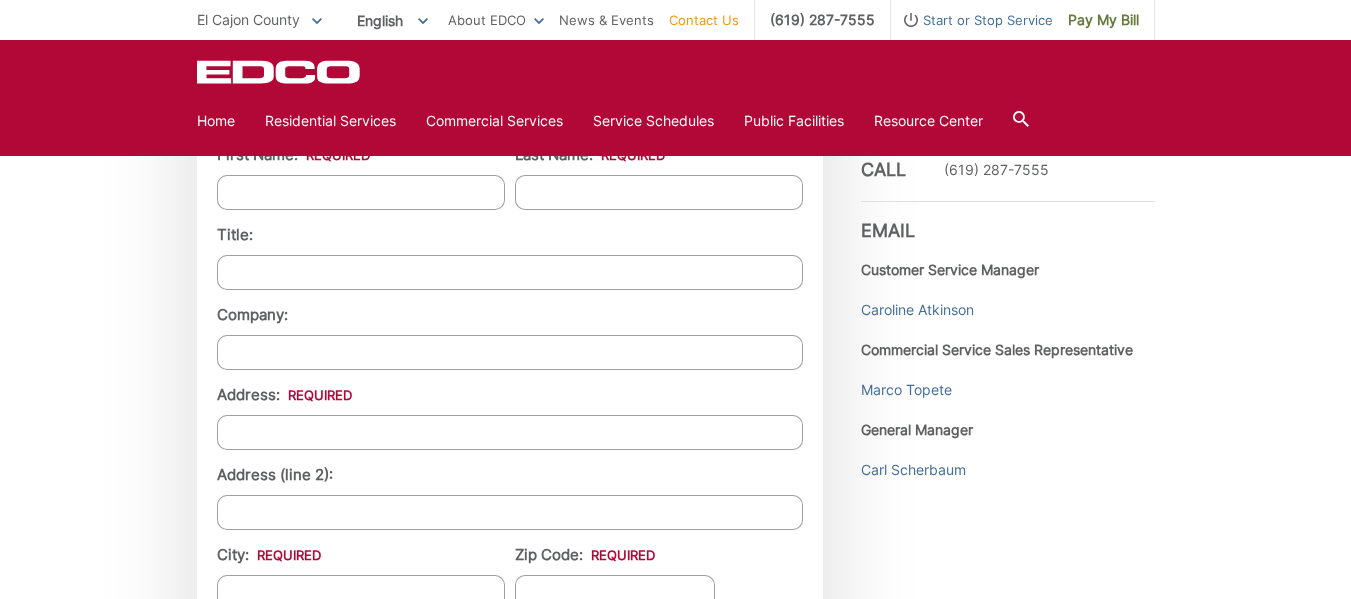 scroll, scrollTop: 1700, scrollLeft: 0, axis: vertical 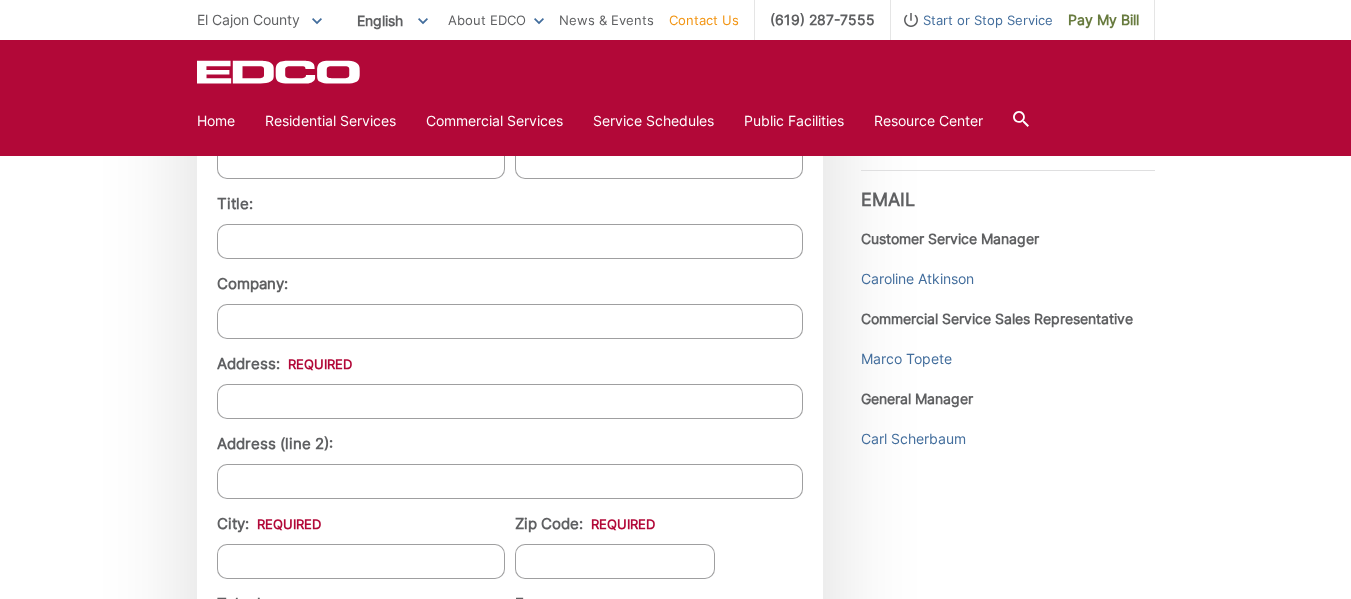 click on "Employment
Download Our Employment Application
Pay-by-Phone
[PHONE]
EDCO now accepts payments by phone using your Visa®, MasterCard® or Electronic Check, 24 hours a day, seven days a week! This free automated service is fast, easy and secure.
Please have the last 6 digits of your account number and your form of payment ready to pay your bill over the phone.
Office Address
[NUMBER] [STREET]
[CITY], [STATE]
View On Map
Office Hours
Telephones:
Monday – Friday, 7:30 a.m. – 5:30 p.m.
Saturday 8 a.m. – 12 p.m.
Walk-in:
Monday – Friday, 9 a.m. – 4 p.m.
Drop Box" at bounding box center (1008, 161) 